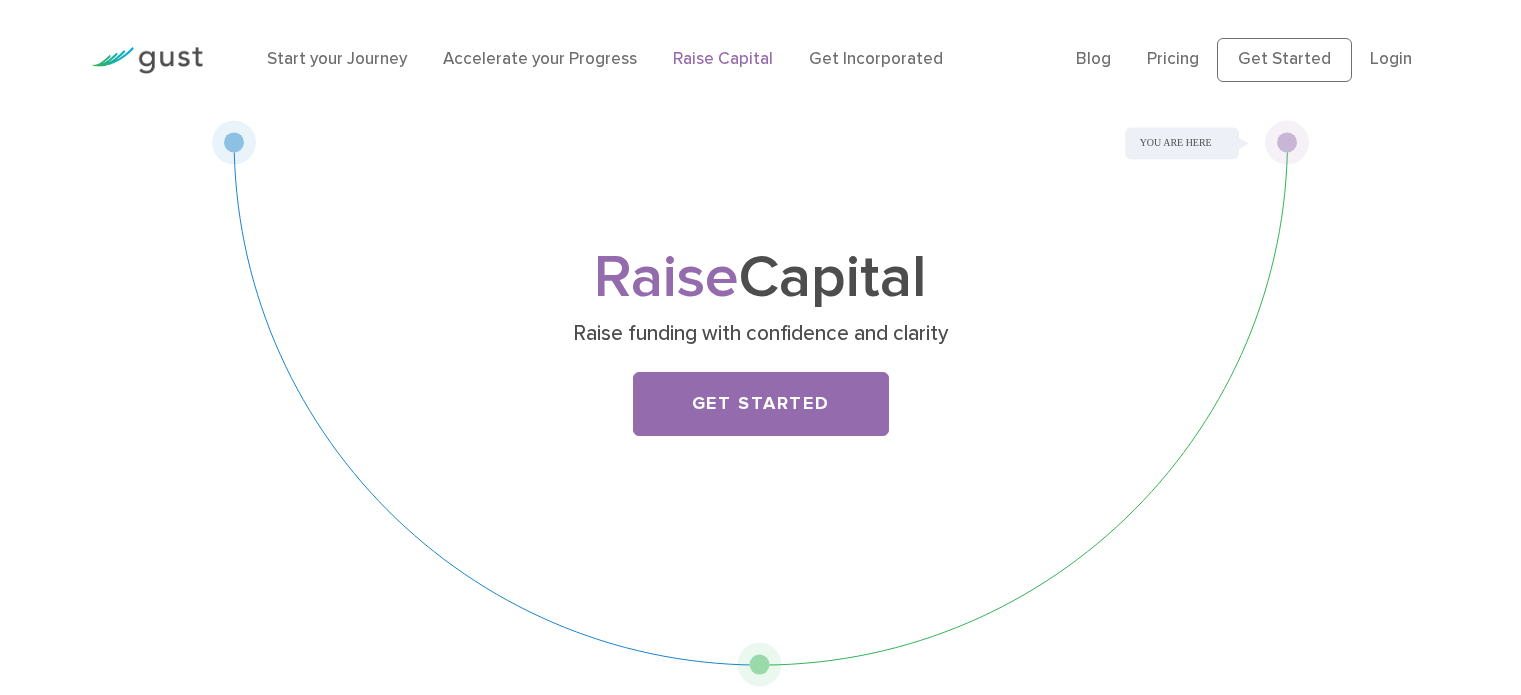 scroll, scrollTop: 0, scrollLeft: 0, axis: both 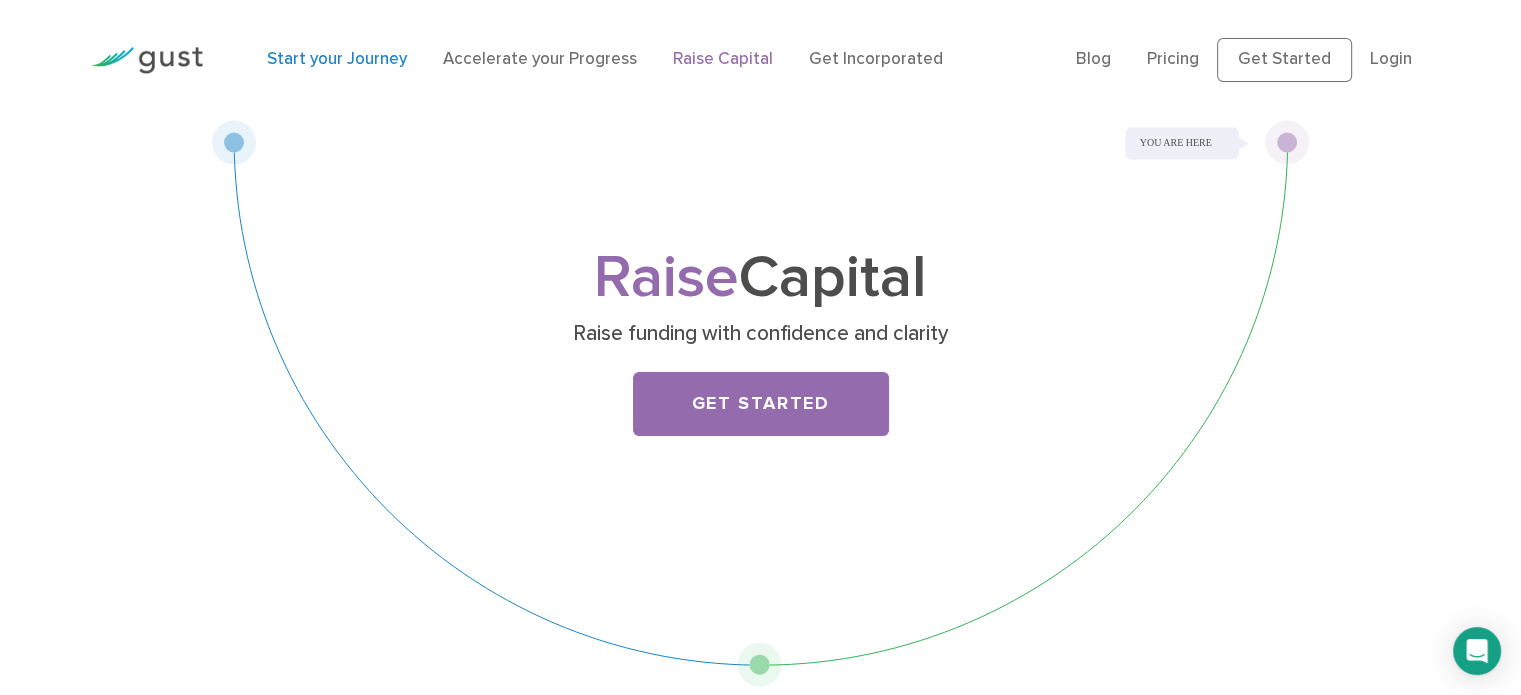 click on "Start your Journey" at bounding box center [337, 59] 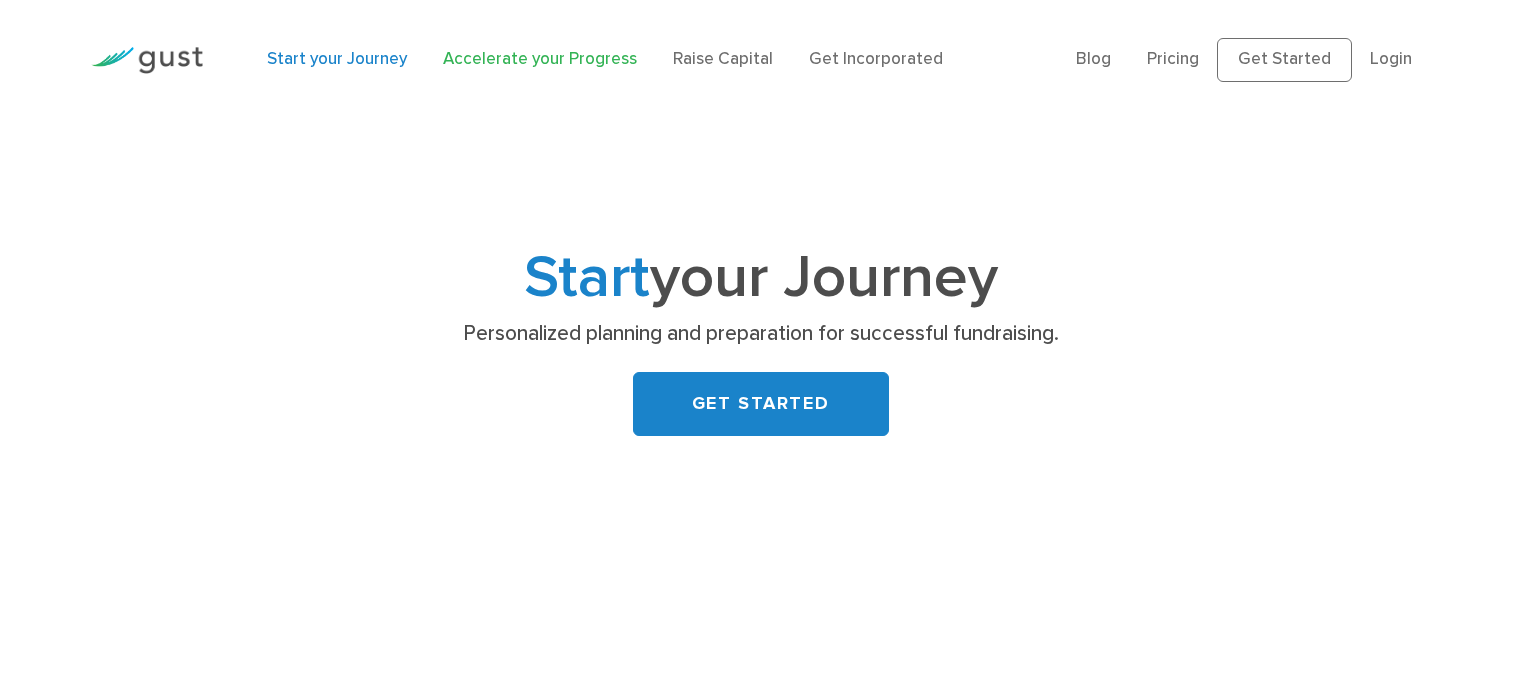 scroll, scrollTop: 0, scrollLeft: 0, axis: both 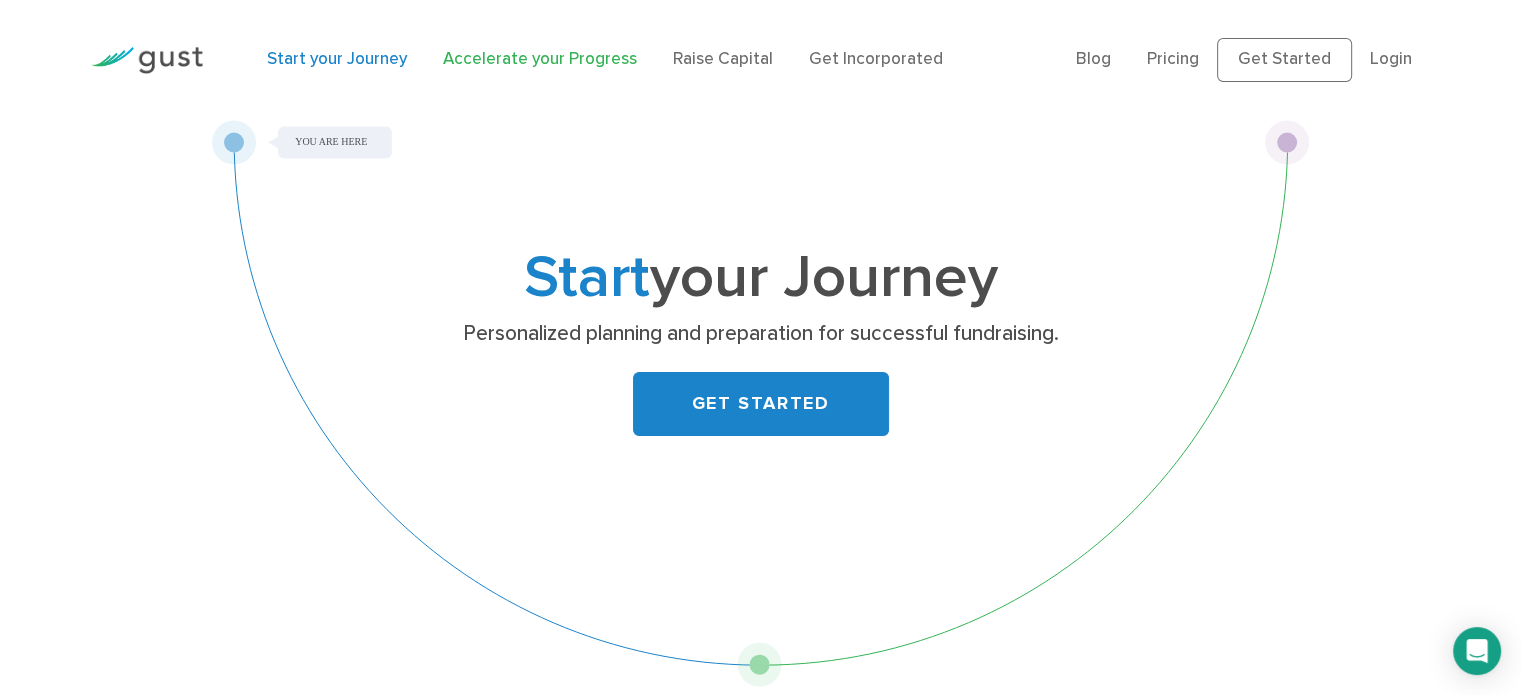 click on "Accelerate your Progress" at bounding box center (540, 59) 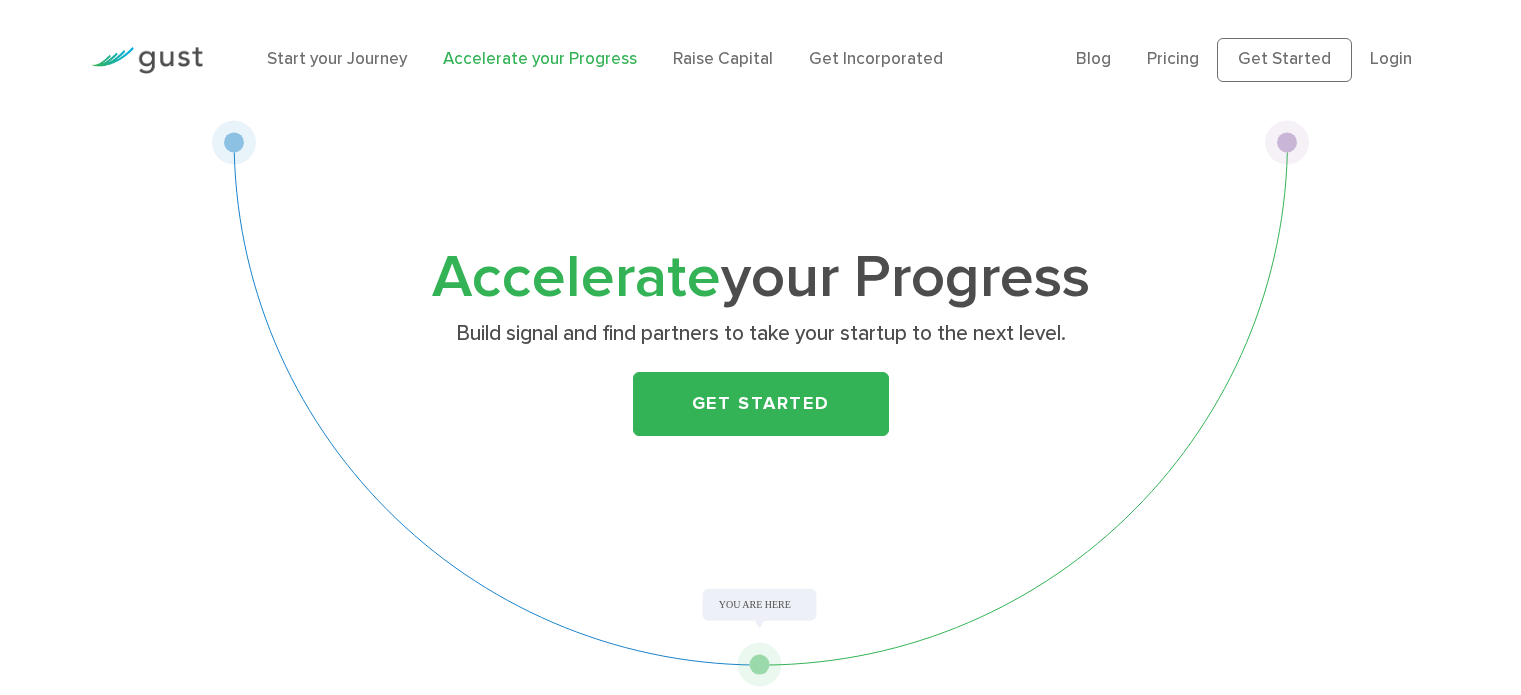 scroll, scrollTop: 0, scrollLeft: 0, axis: both 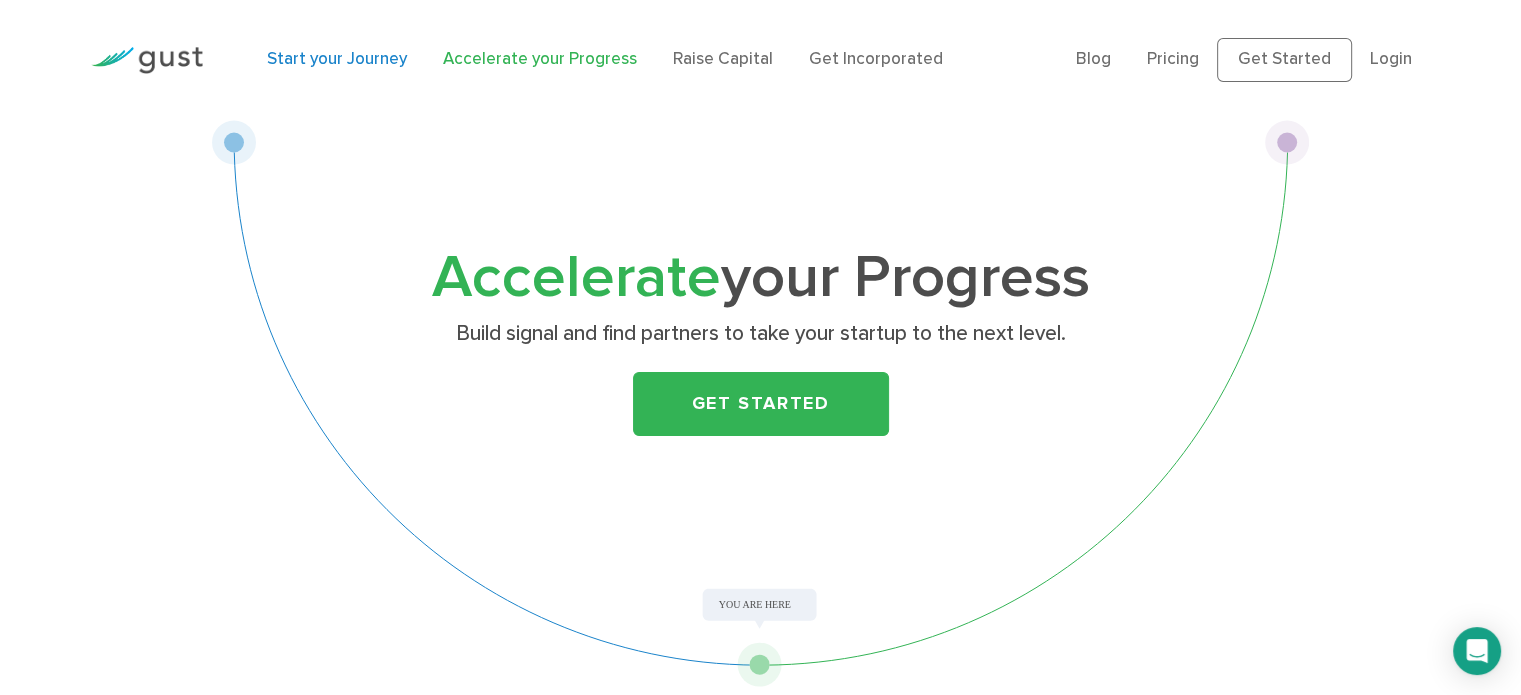 click on "Start your Journey" at bounding box center [337, 59] 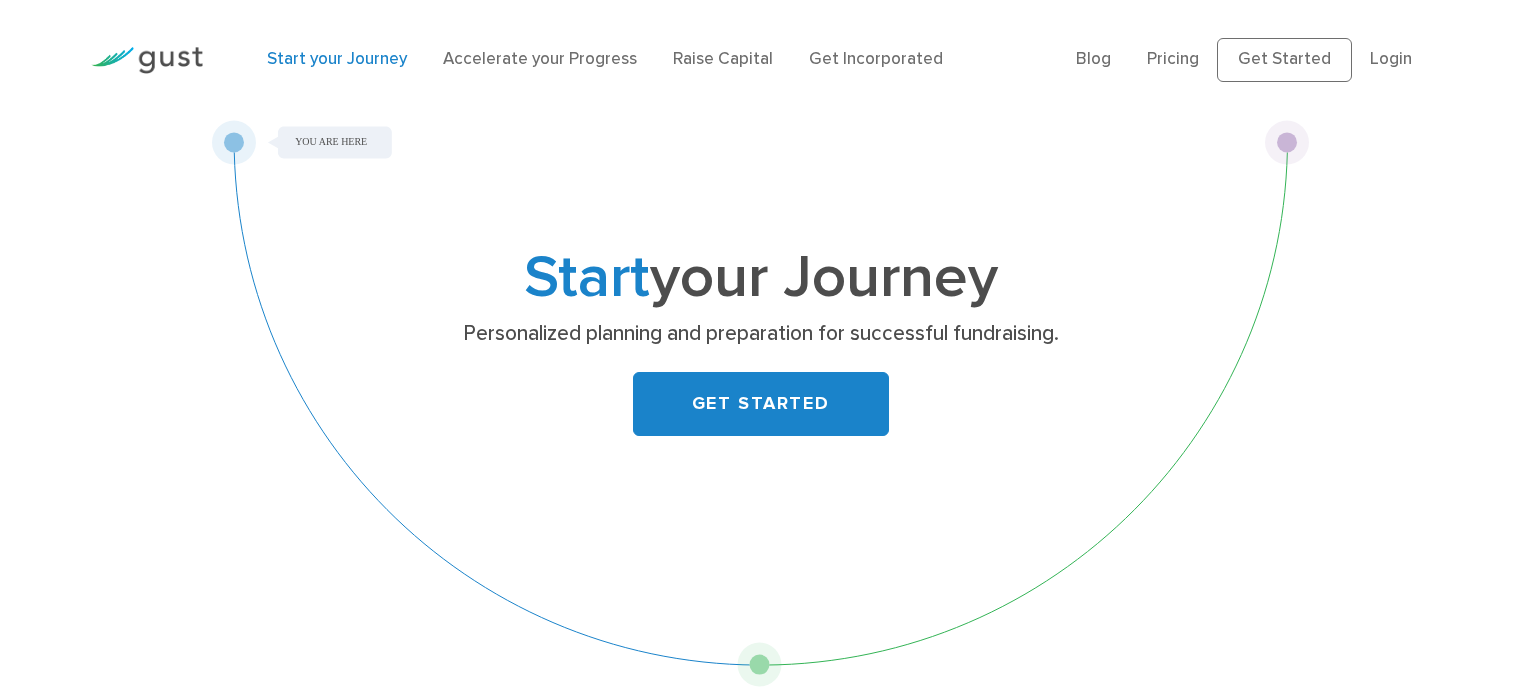 scroll, scrollTop: 0, scrollLeft: 0, axis: both 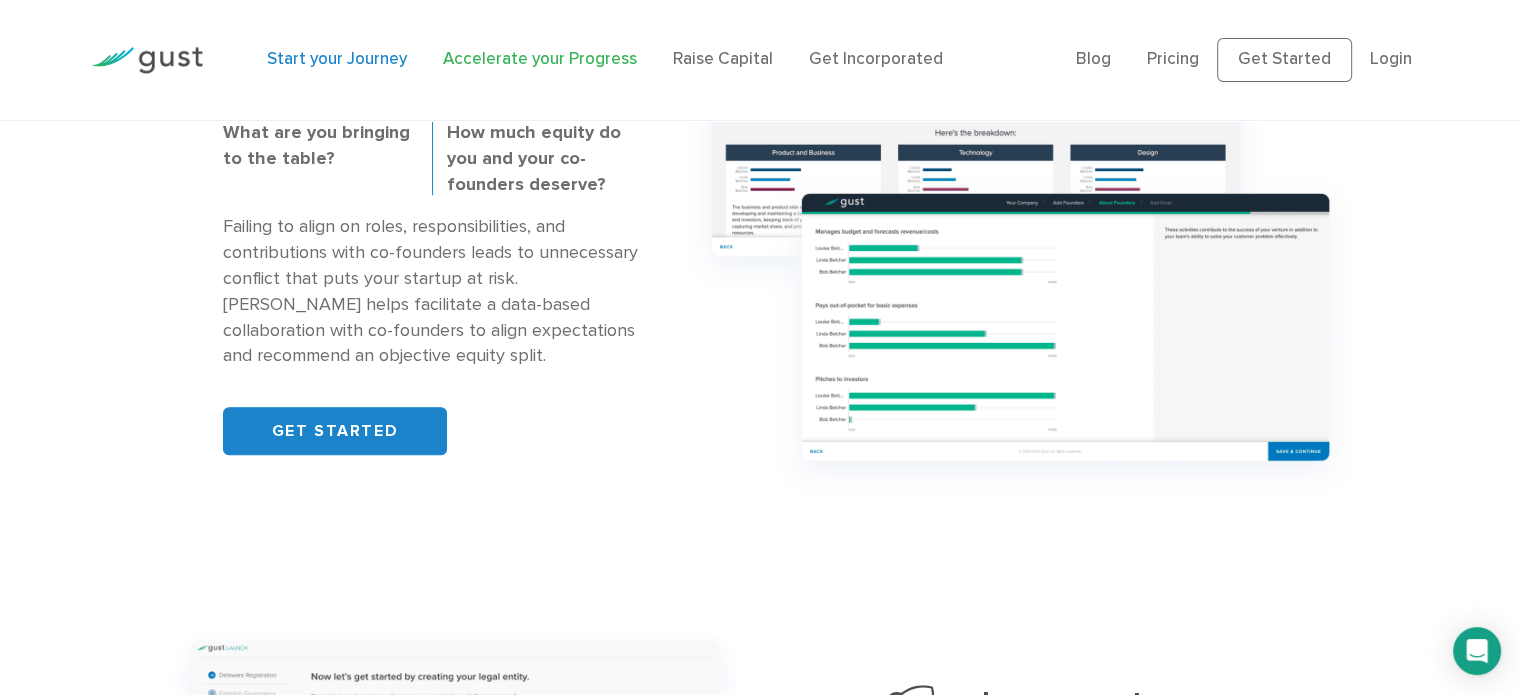 click on "Accelerate your Progress" at bounding box center [540, 59] 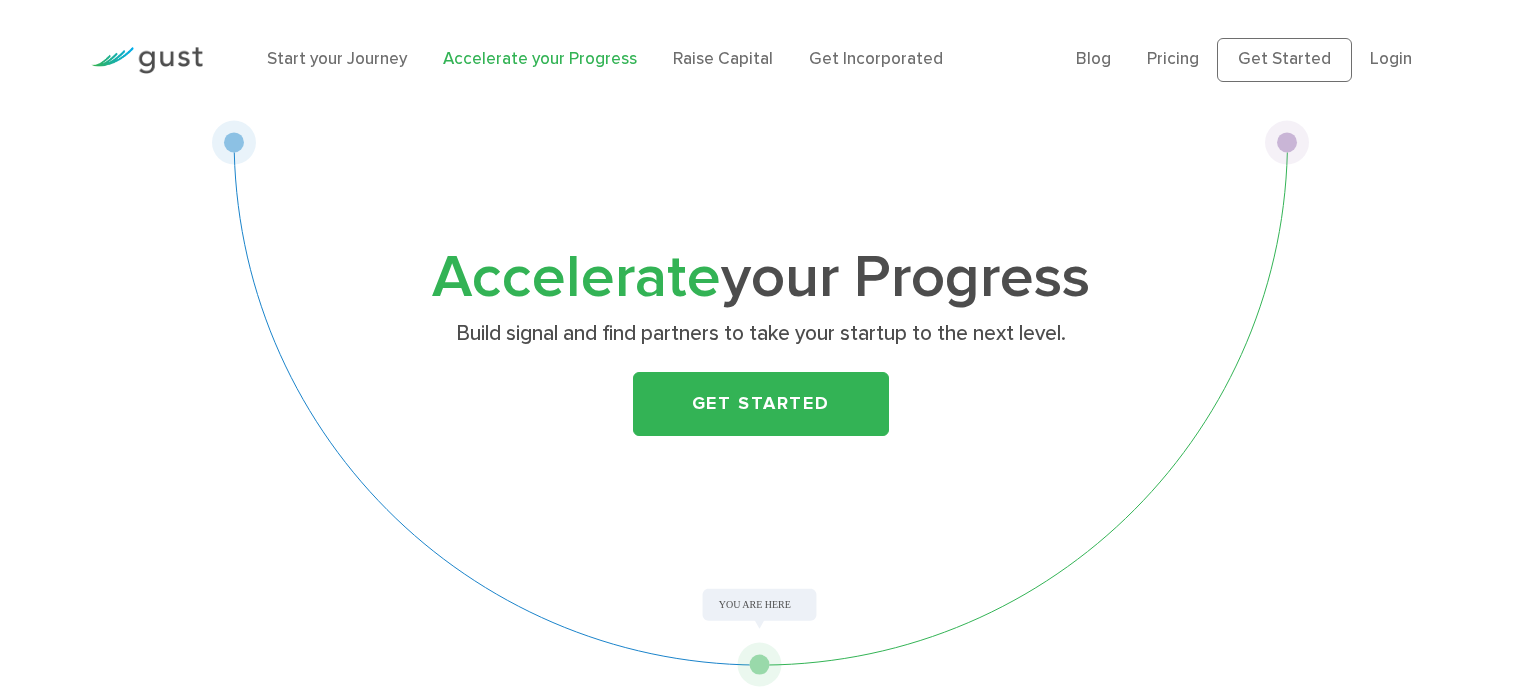 scroll, scrollTop: 0, scrollLeft: 0, axis: both 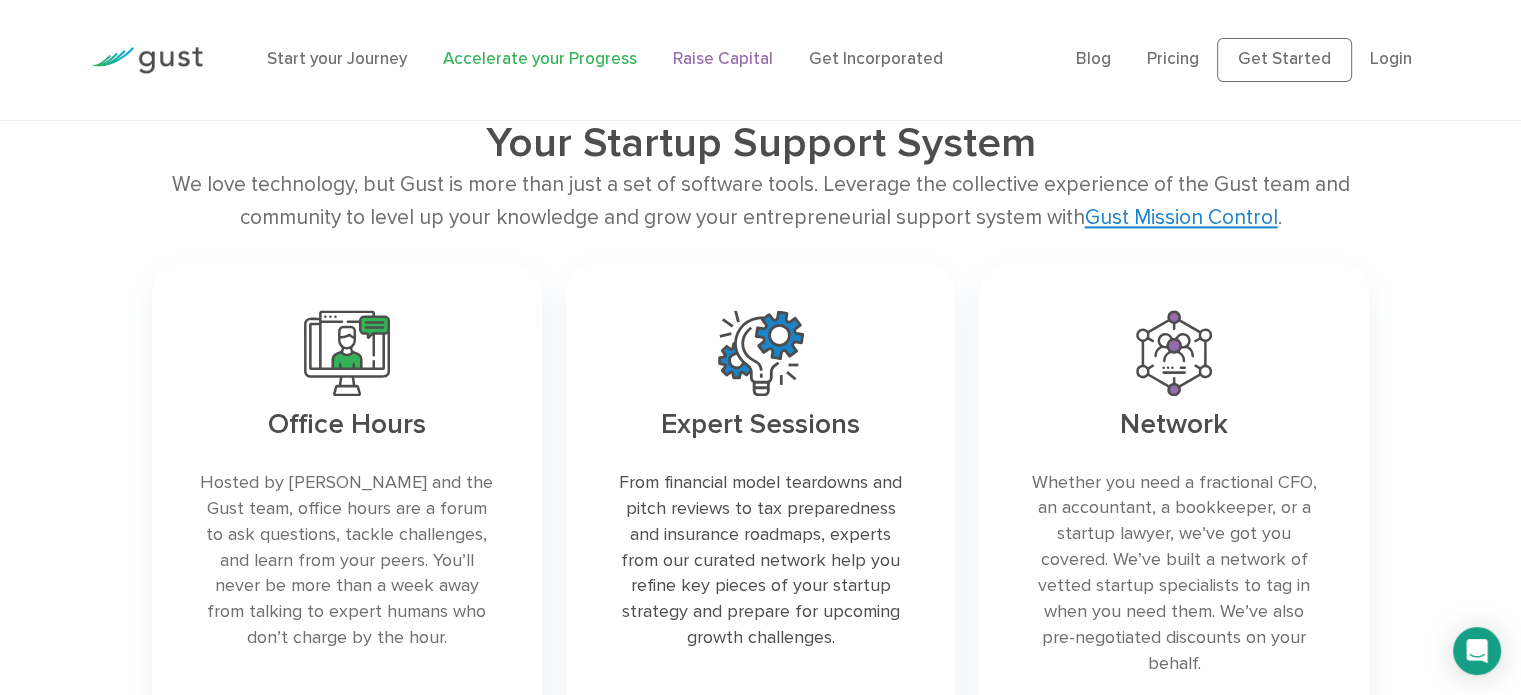 click on "Raise Capital" at bounding box center (723, 59) 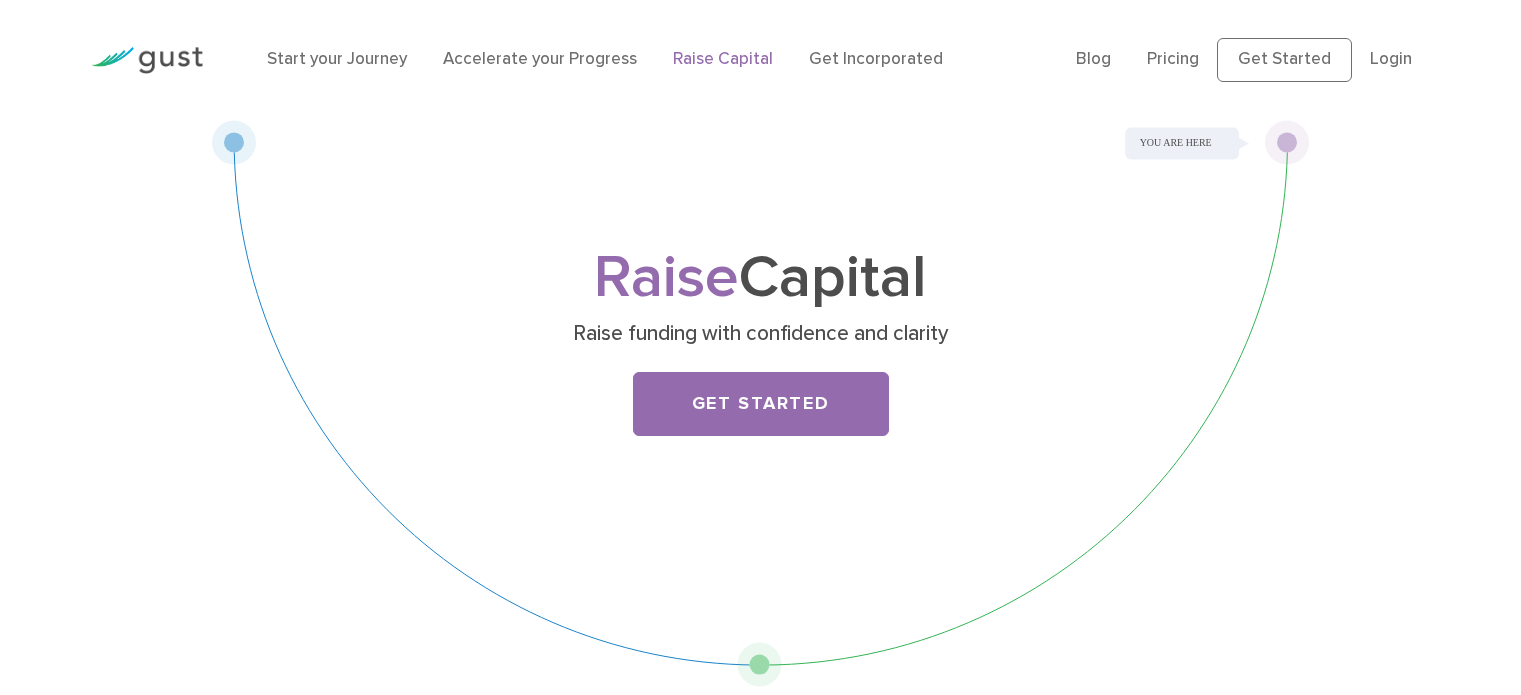 scroll, scrollTop: 0, scrollLeft: 0, axis: both 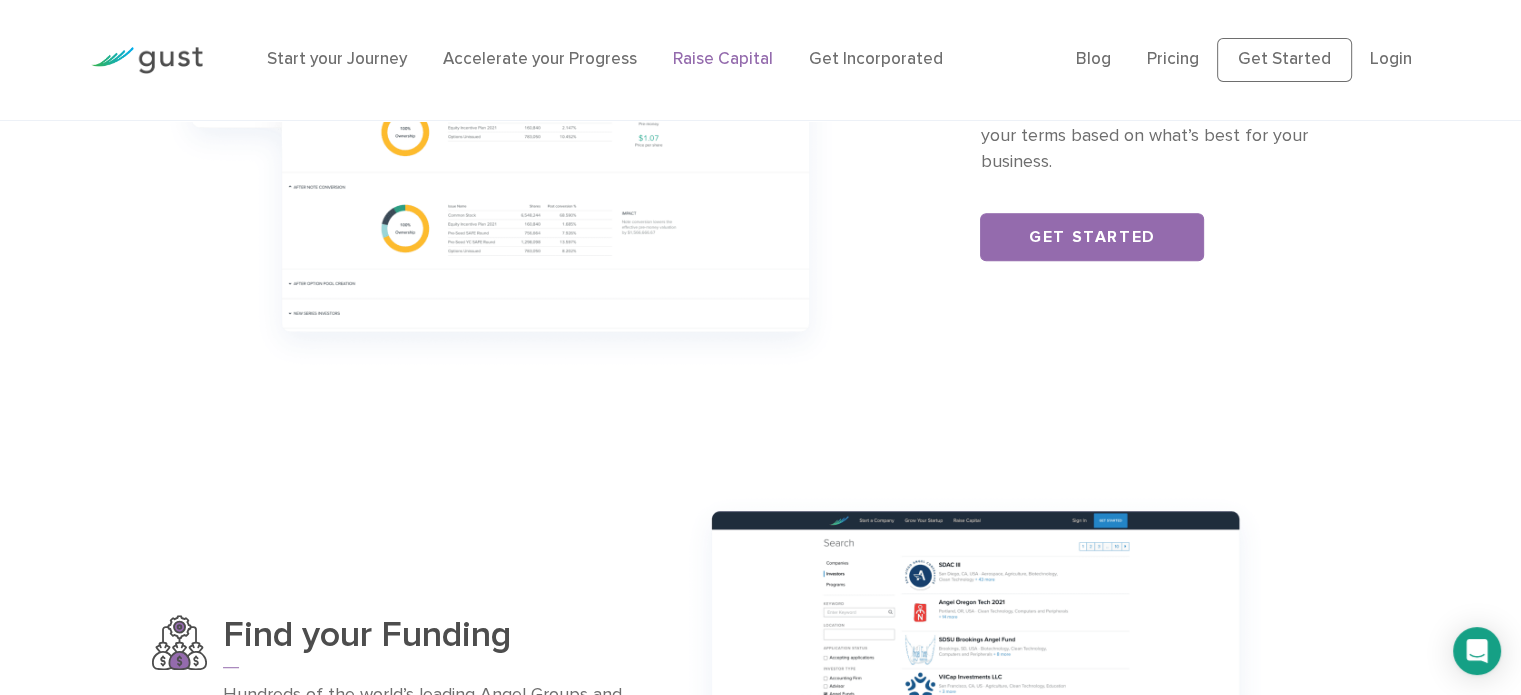 click at bounding box center (501, 106) 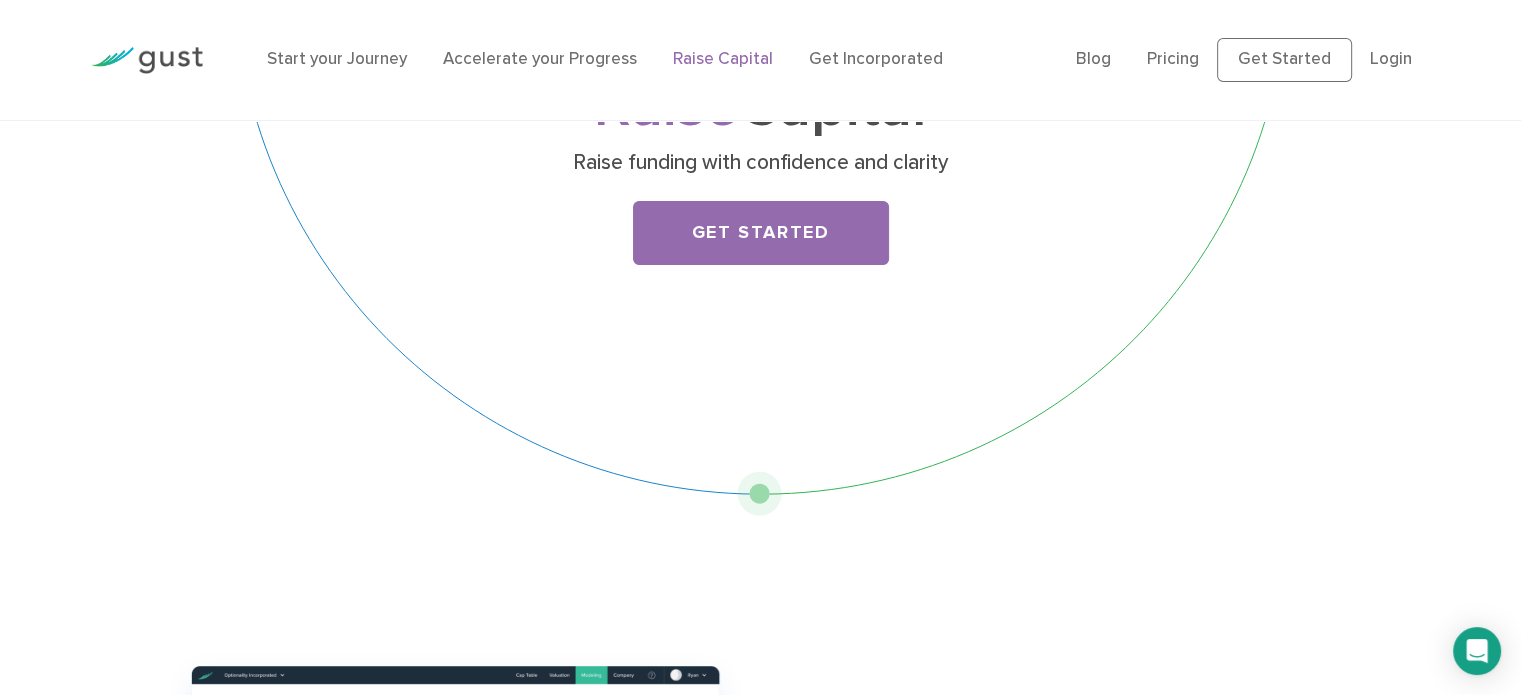 scroll, scrollTop: 0, scrollLeft: 0, axis: both 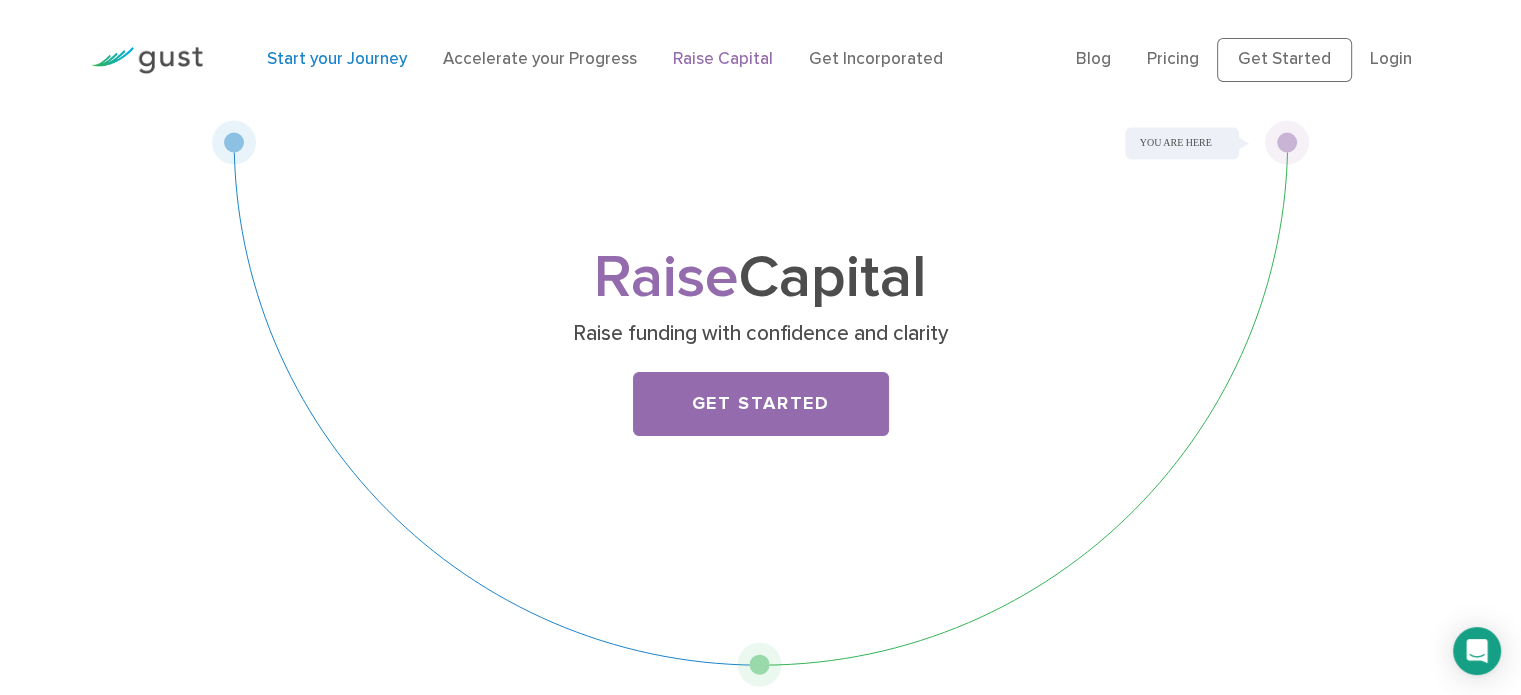 click on "Start your Journey" at bounding box center [337, 59] 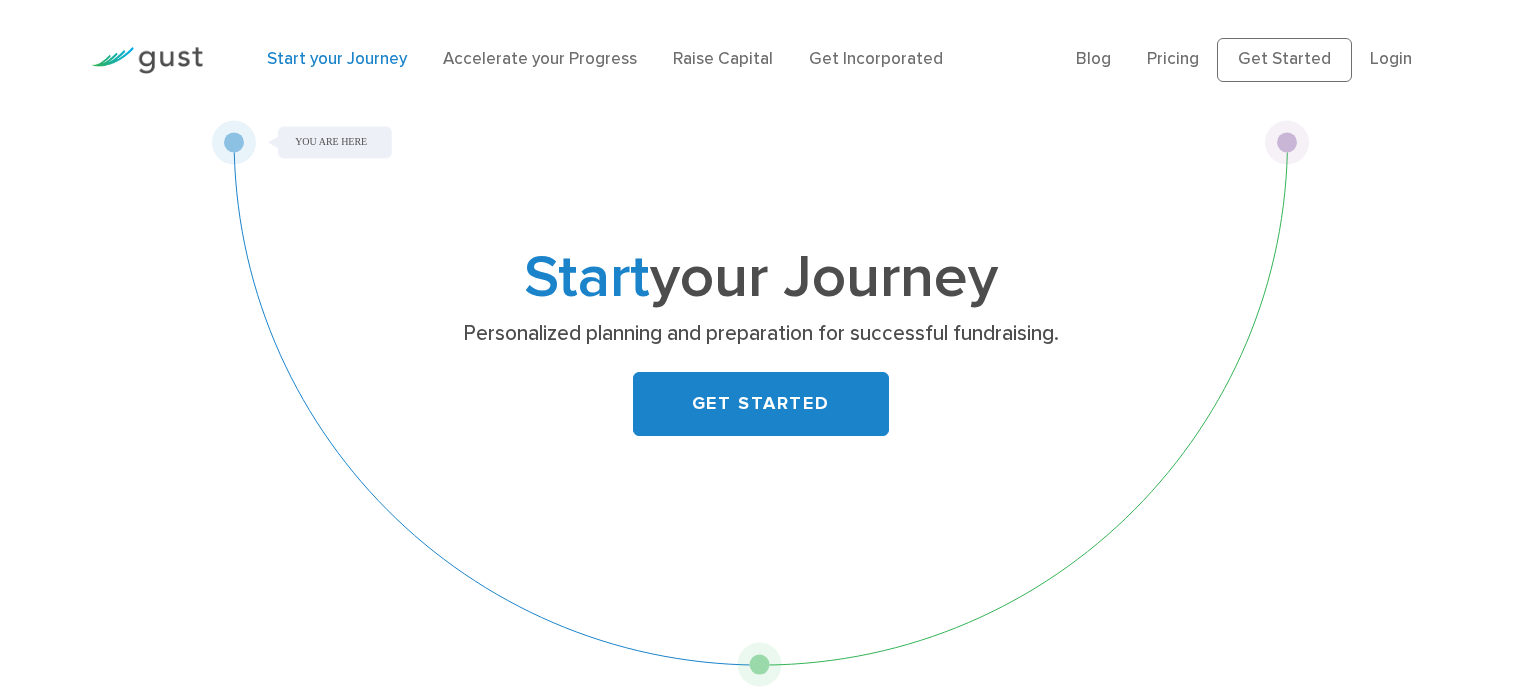 scroll, scrollTop: 0, scrollLeft: 0, axis: both 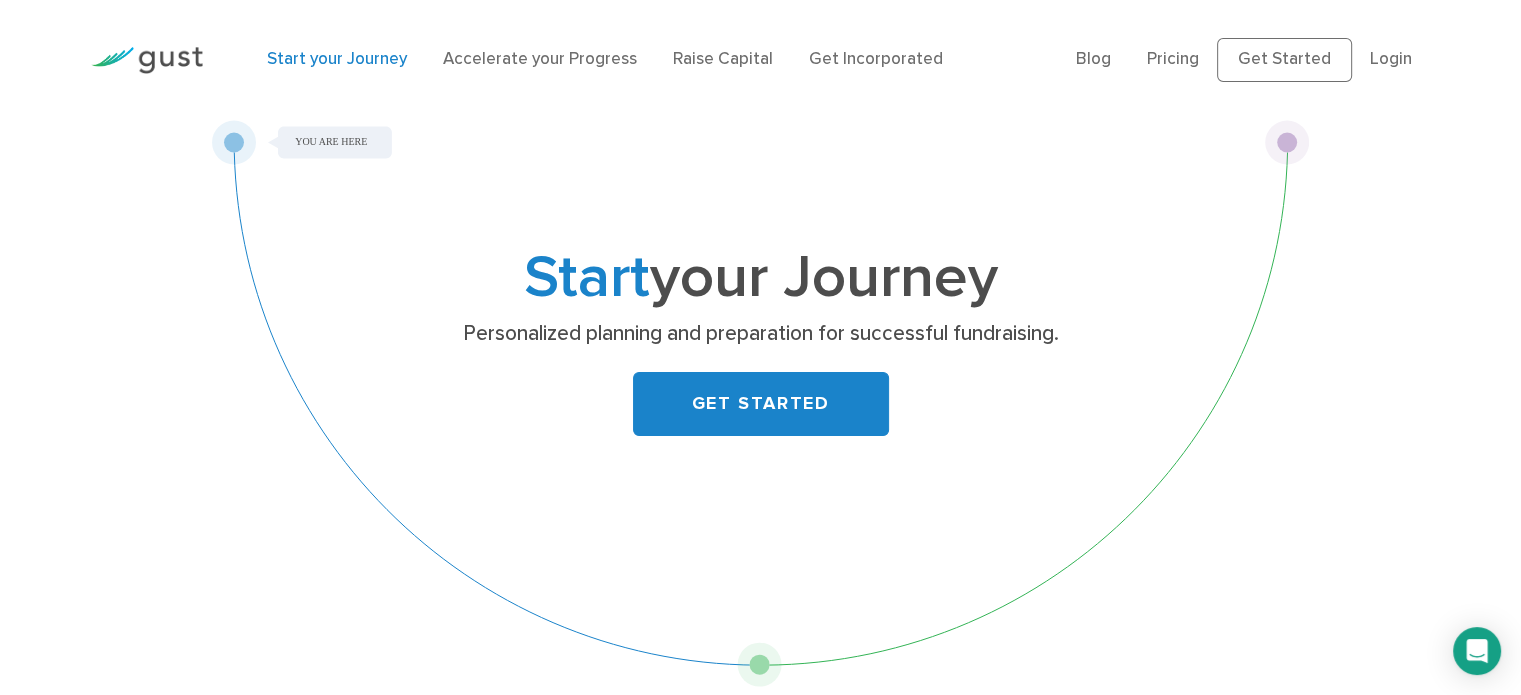 click at bounding box center (147, 60) 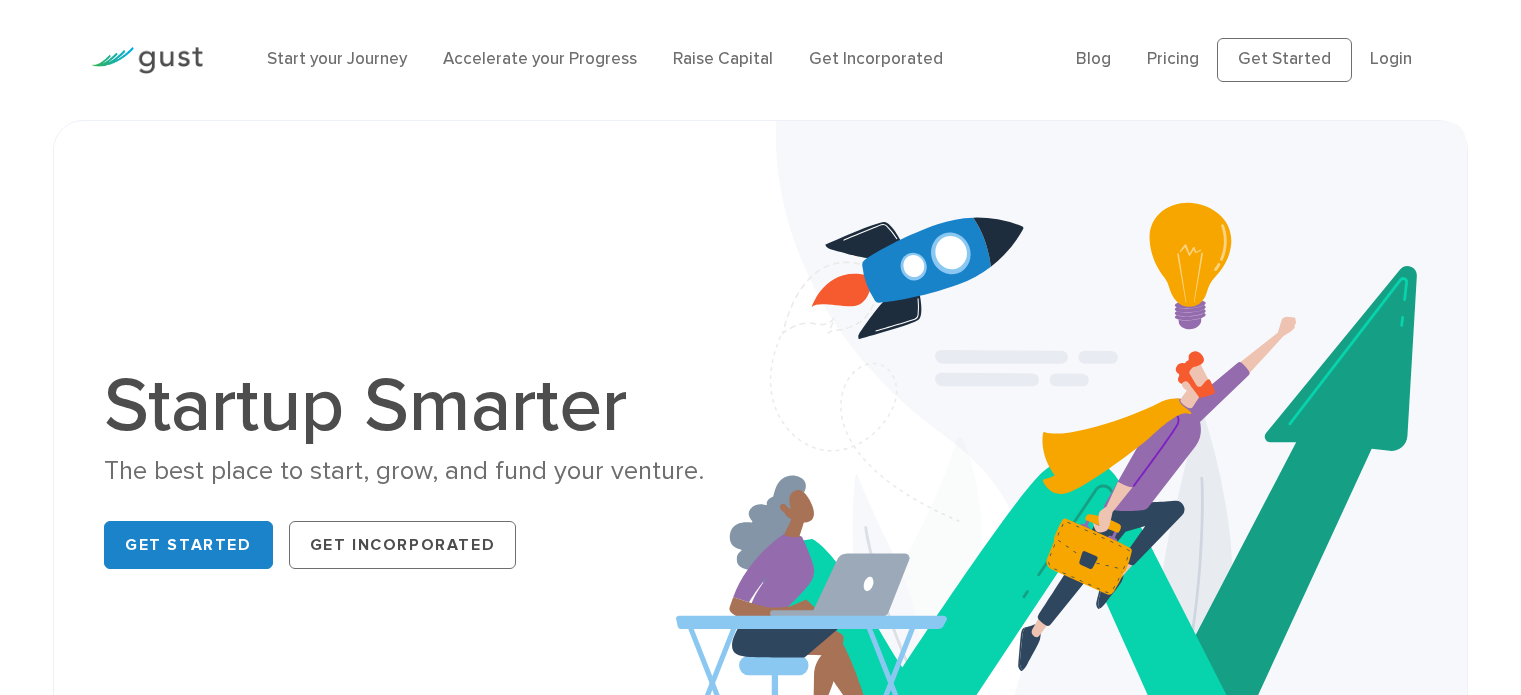 scroll, scrollTop: 0, scrollLeft: 0, axis: both 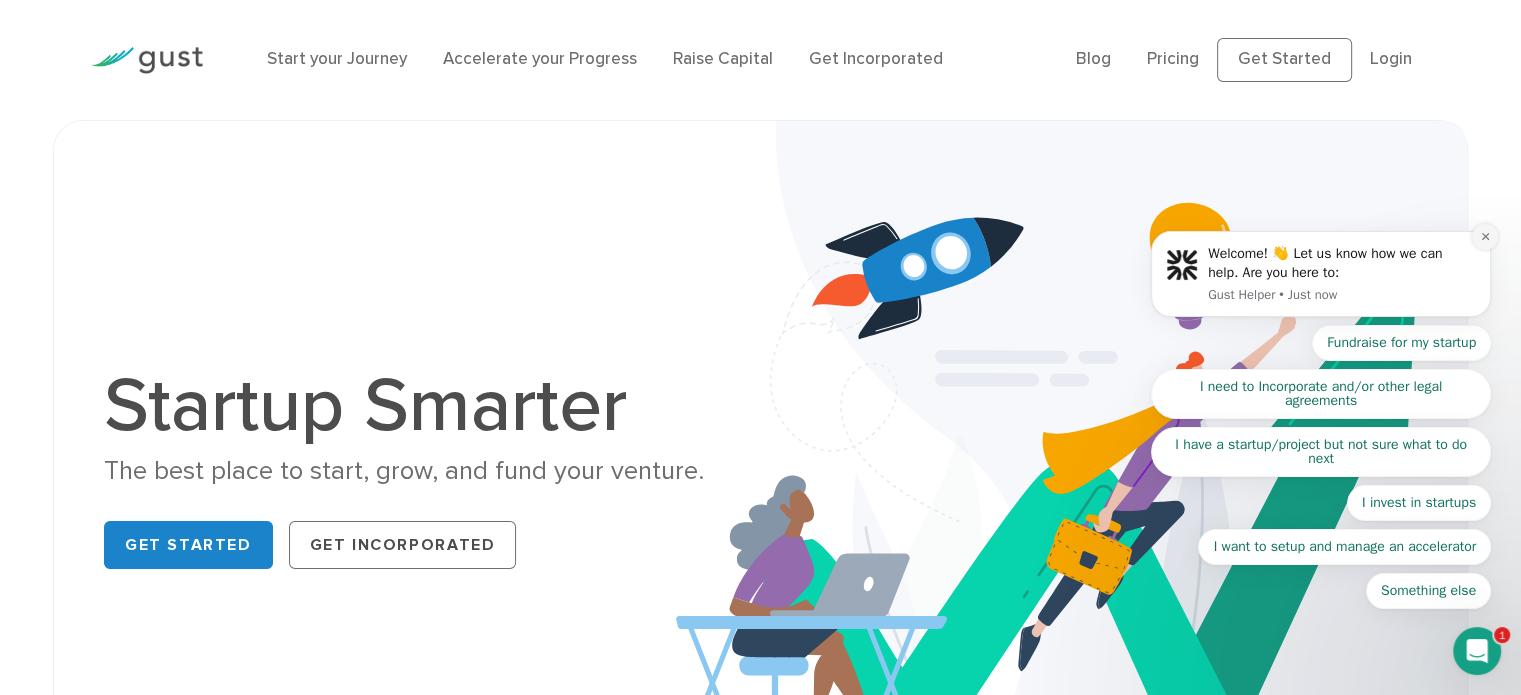 click 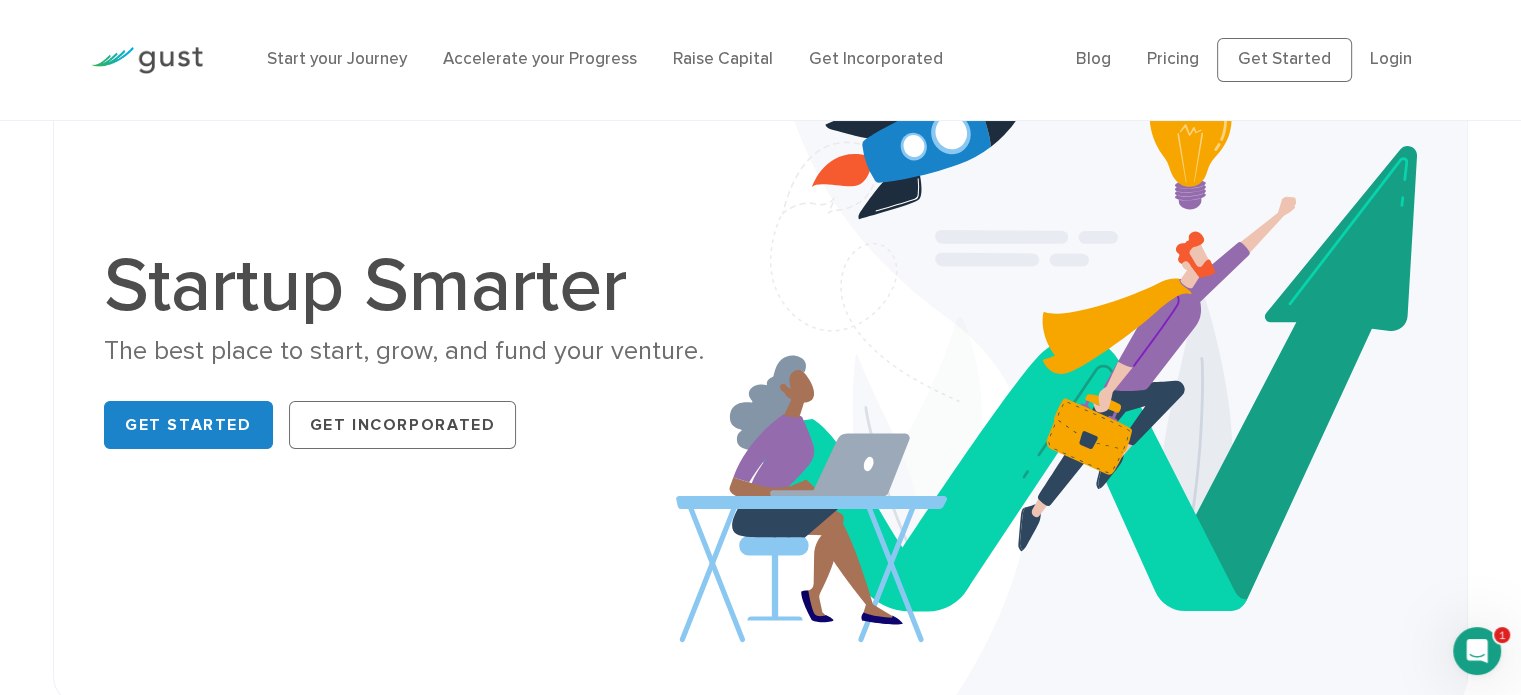 scroll, scrollTop: 0, scrollLeft: 0, axis: both 